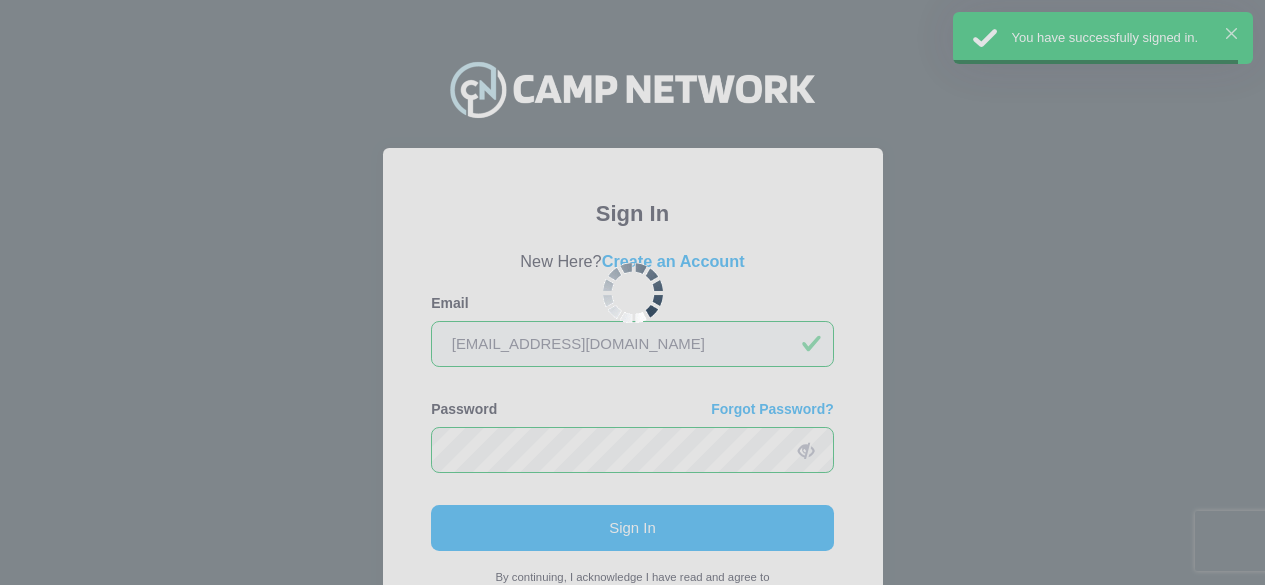 scroll, scrollTop: 0, scrollLeft: 0, axis: both 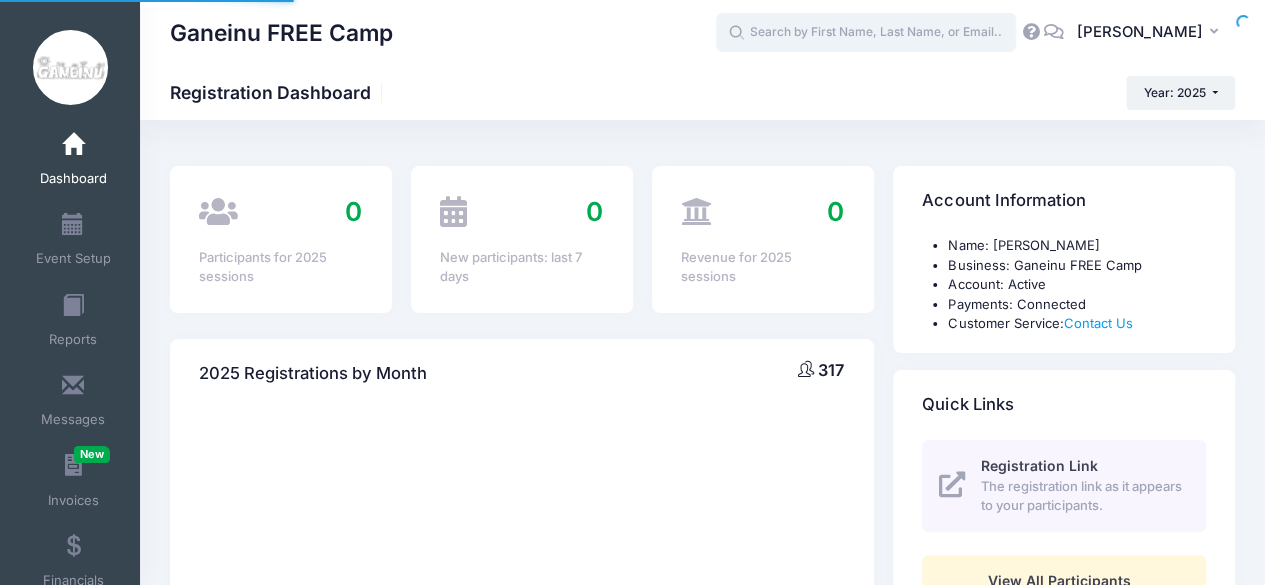 click at bounding box center [866, 33] 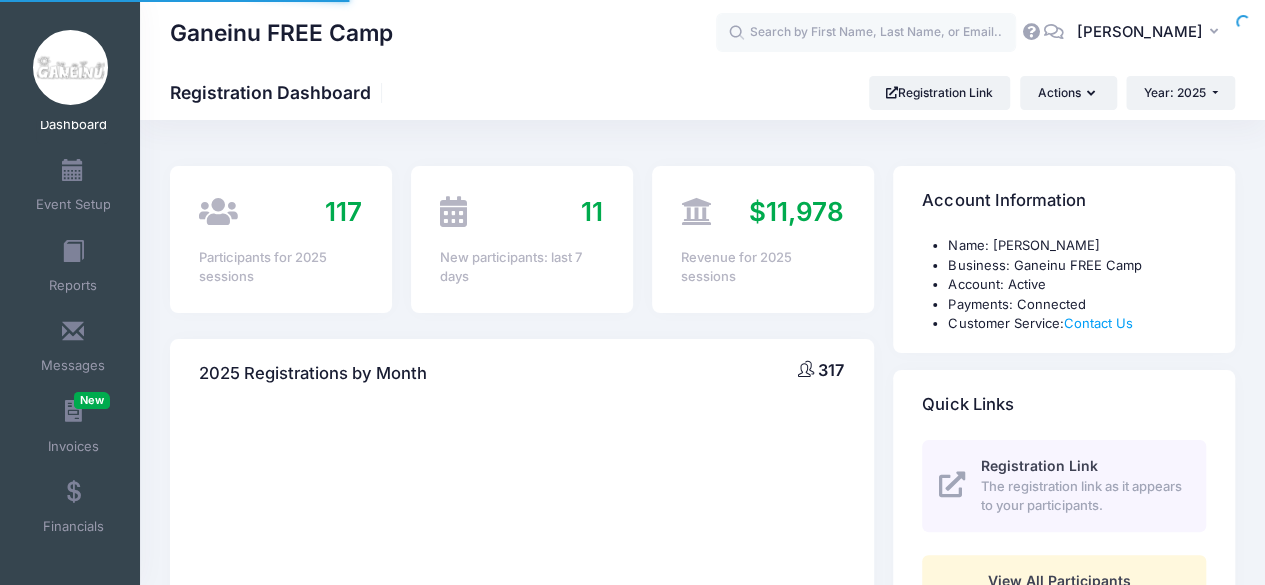 select 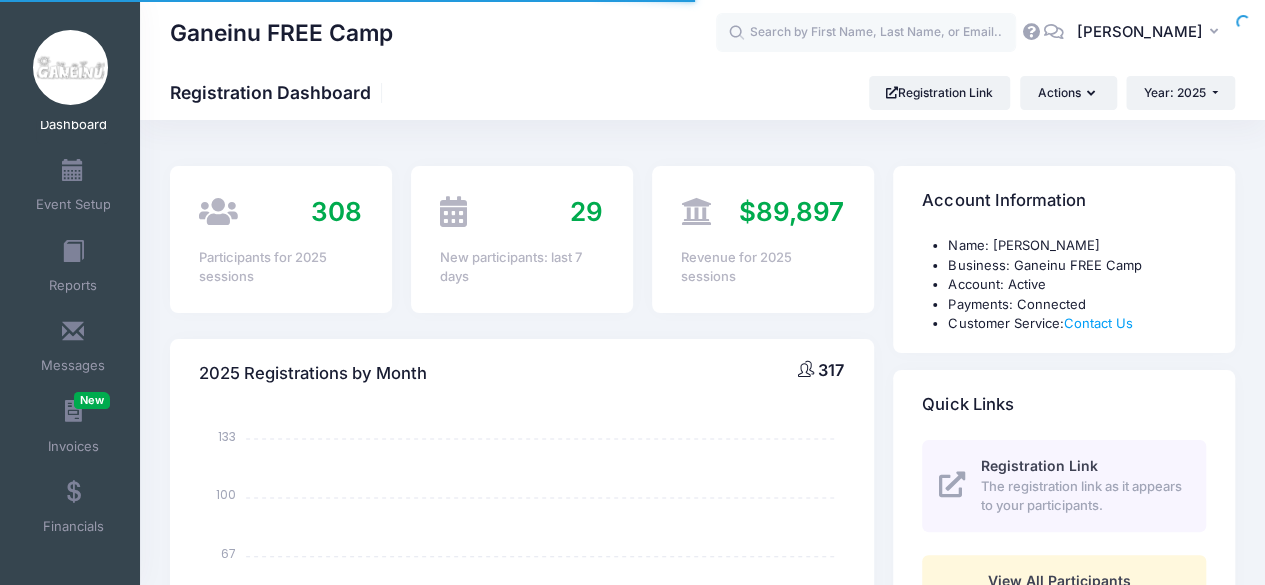 scroll, scrollTop: 0, scrollLeft: 0, axis: both 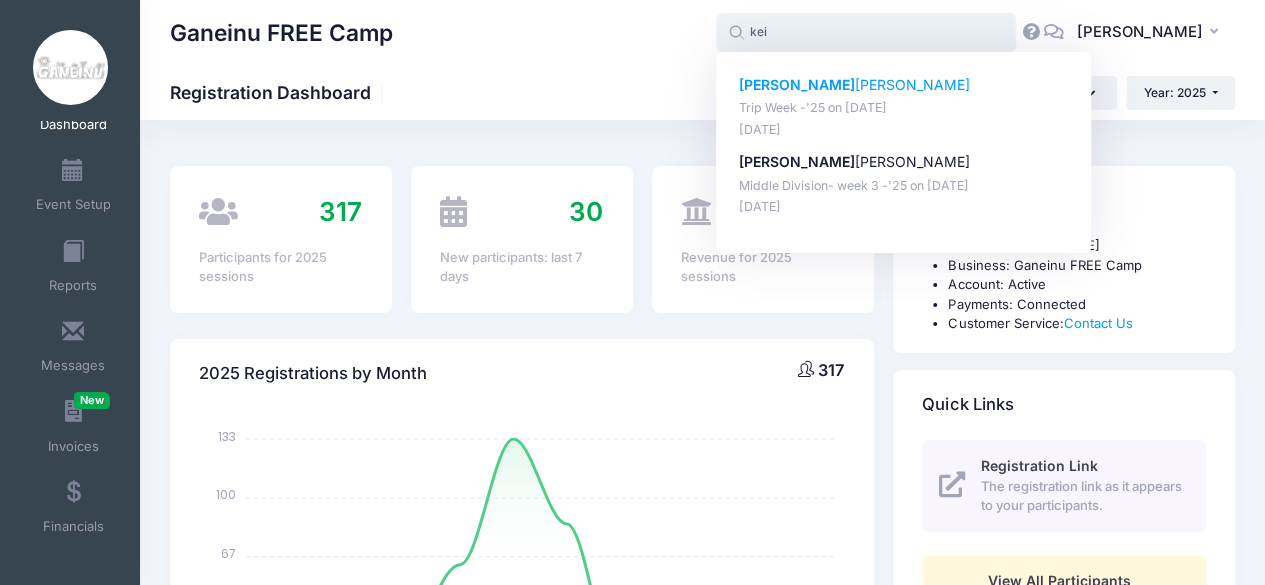 click on "Kei ra Lefkowitz" at bounding box center [904, 85] 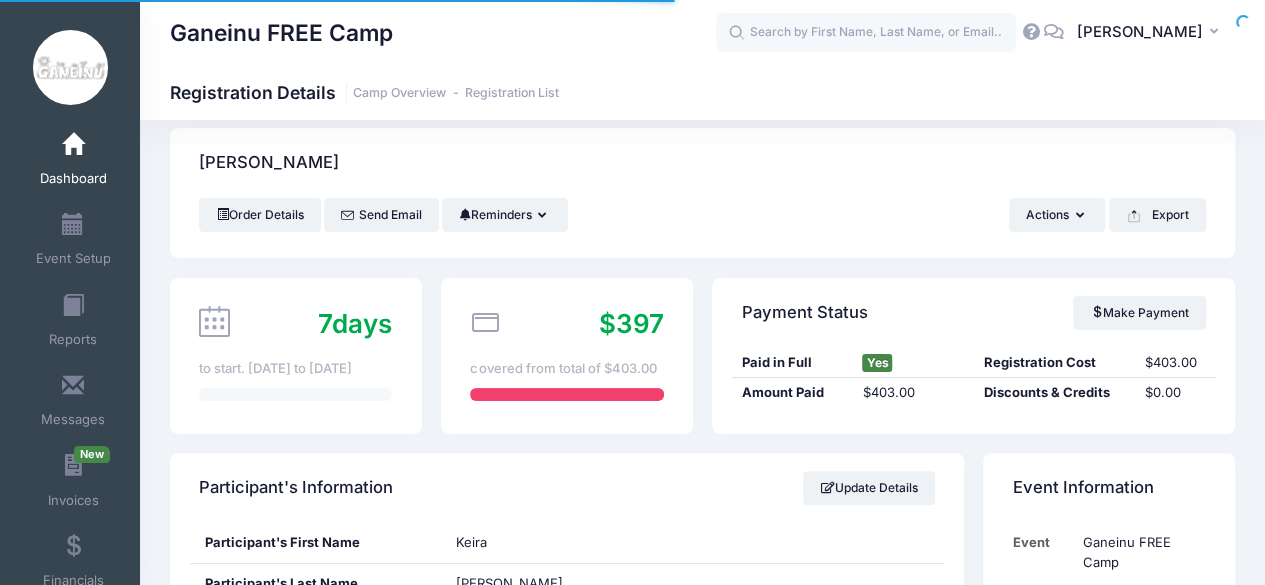 scroll, scrollTop: 348, scrollLeft: 0, axis: vertical 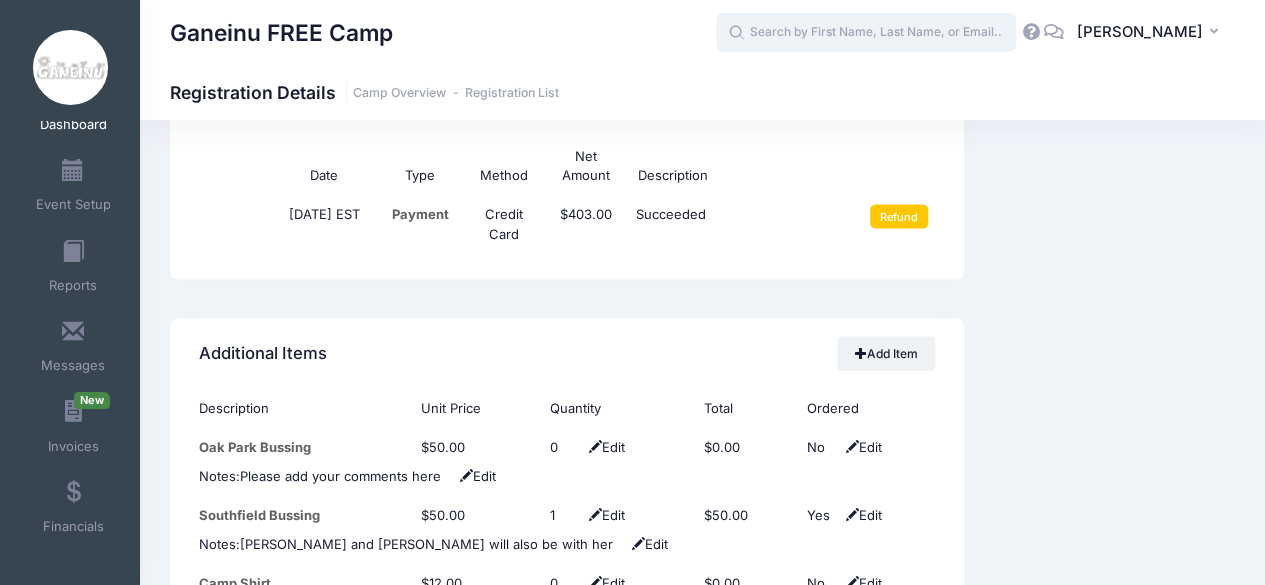 click at bounding box center [866, 33] 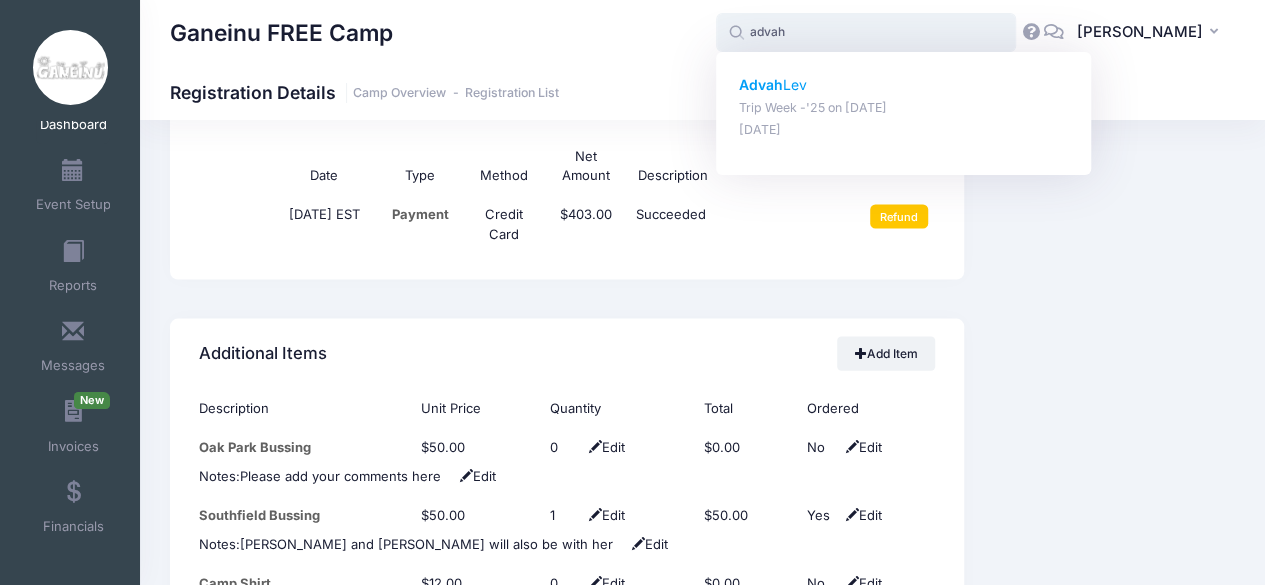 click on "Advah" 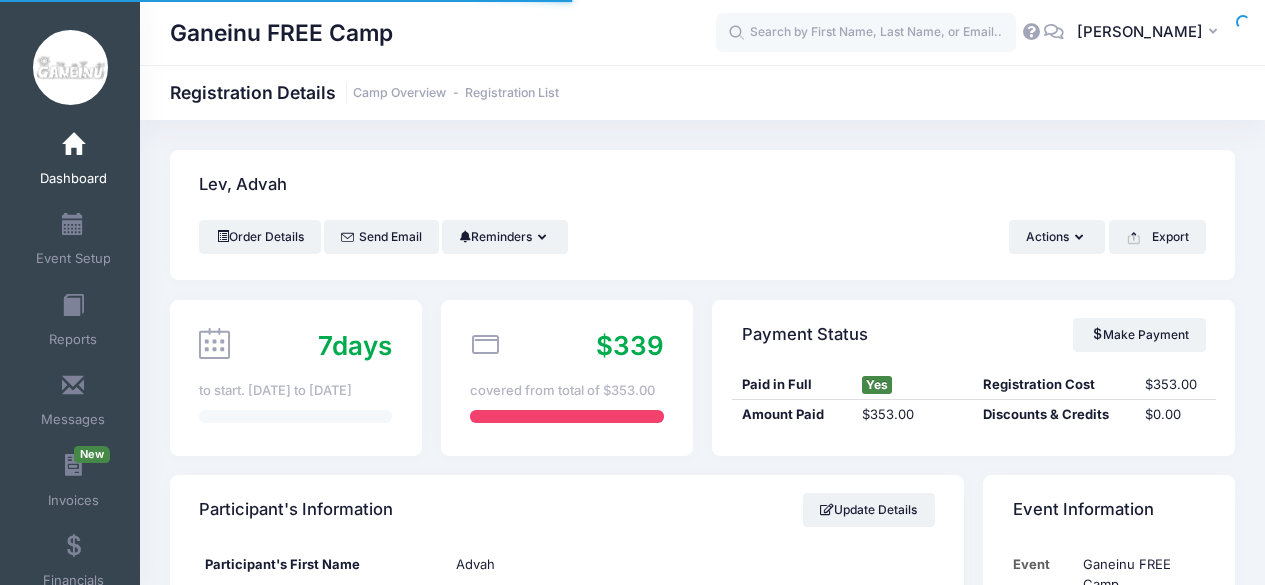 scroll, scrollTop: 334, scrollLeft: 0, axis: vertical 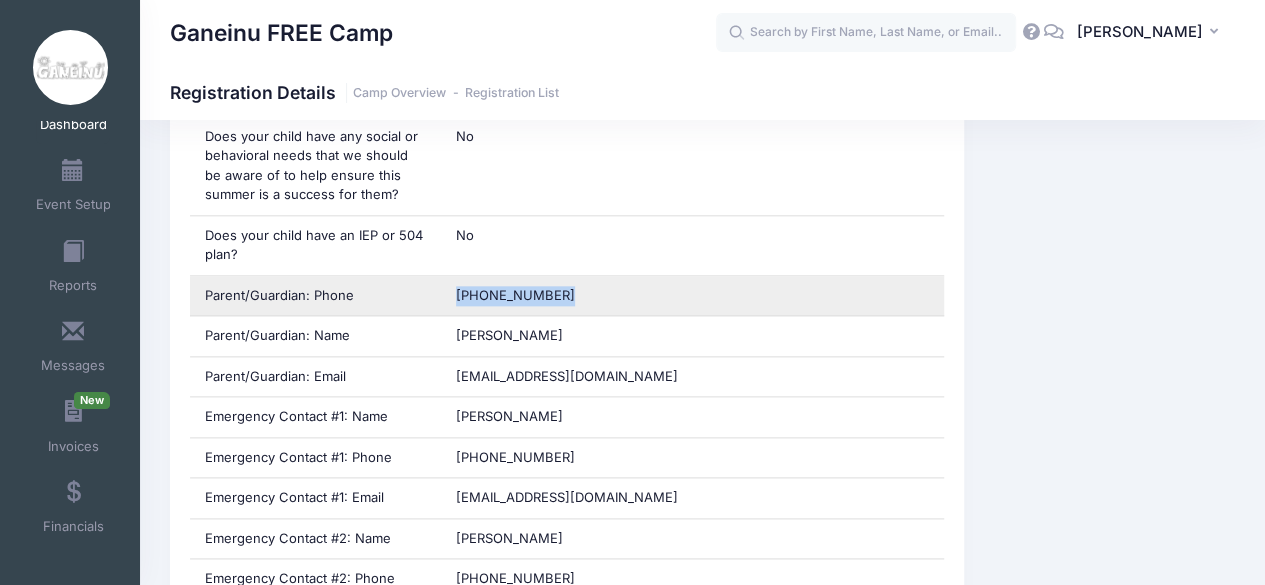 drag, startPoint x: 477, startPoint y: 275, endPoint x: 437, endPoint y: 295, distance: 44.72136 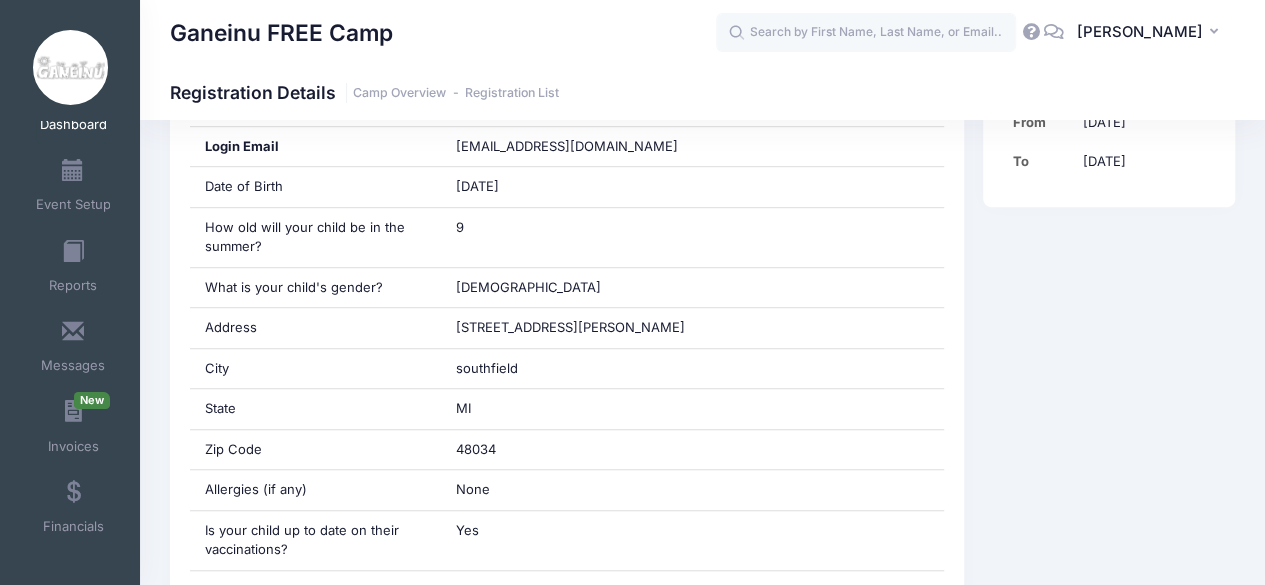 scroll, scrollTop: 538, scrollLeft: 0, axis: vertical 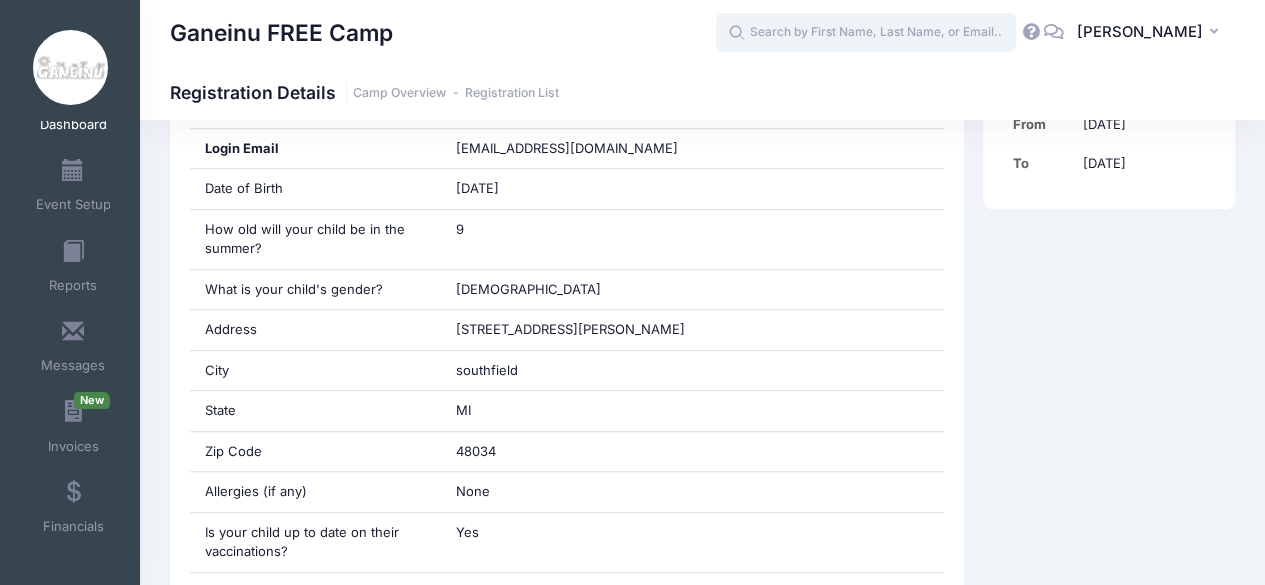 click at bounding box center (866, 33) 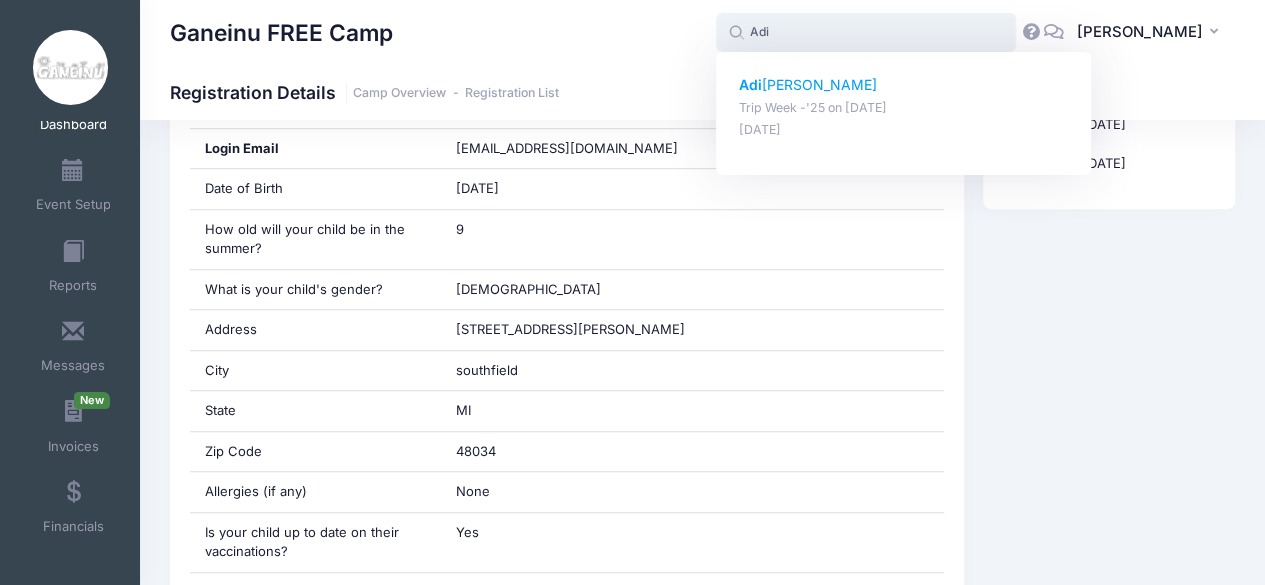 click on "Adi ra Goodfriend" at bounding box center (904, 85) 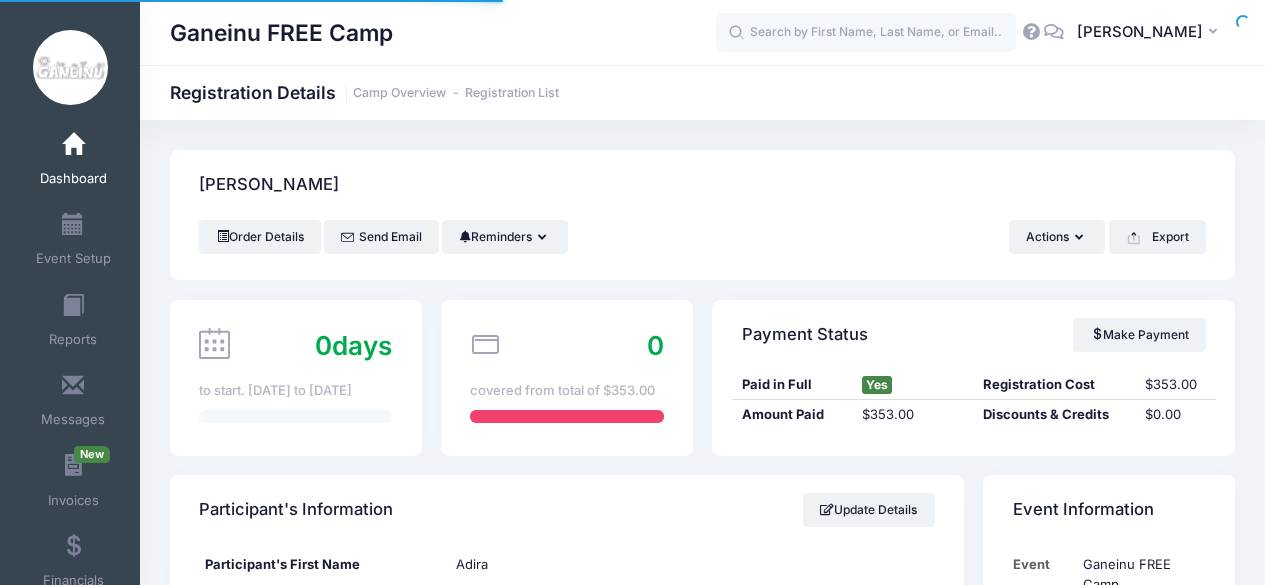 scroll, scrollTop: 0, scrollLeft: 0, axis: both 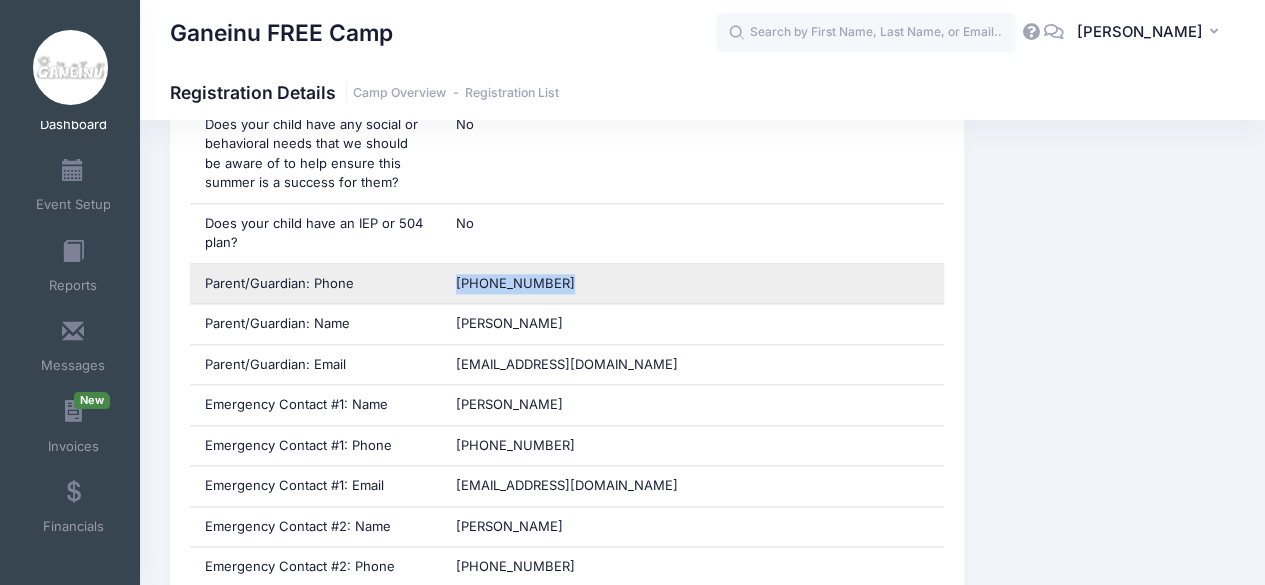 drag, startPoint x: 598, startPoint y: 277, endPoint x: 456, endPoint y: 288, distance: 142.42542 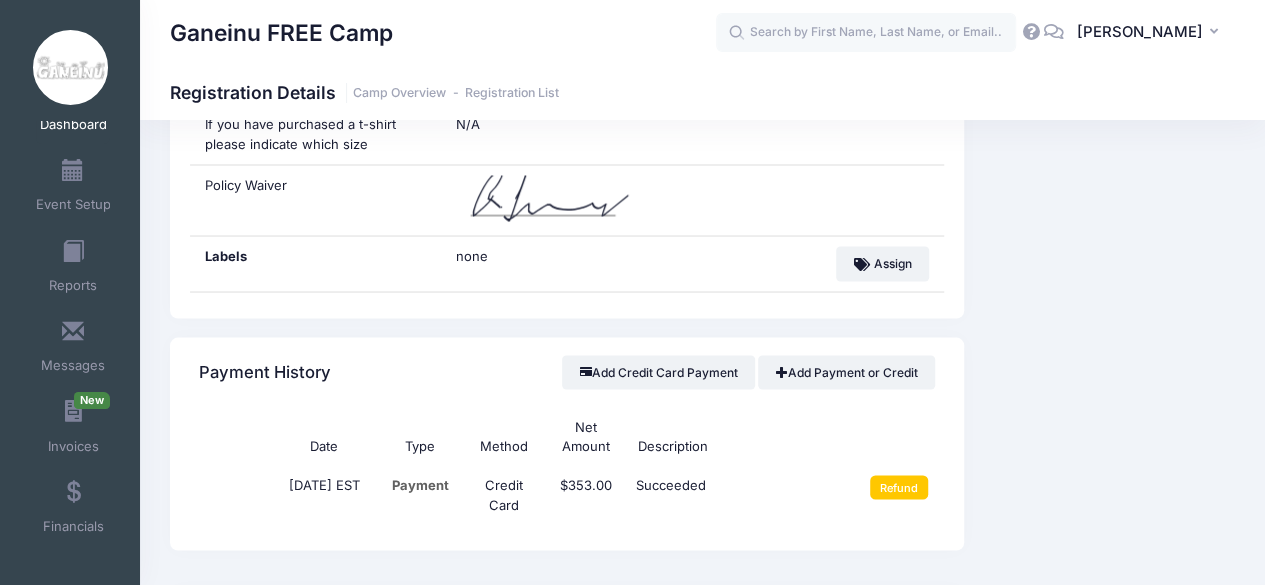 scroll, scrollTop: 1731, scrollLeft: 0, axis: vertical 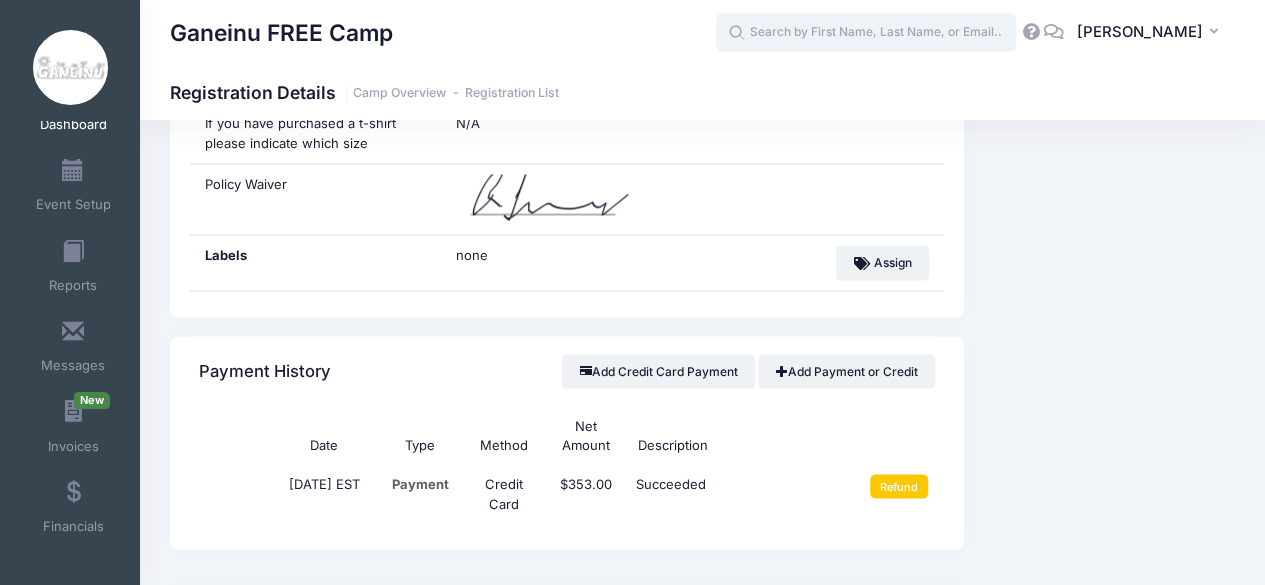 click at bounding box center (866, 33) 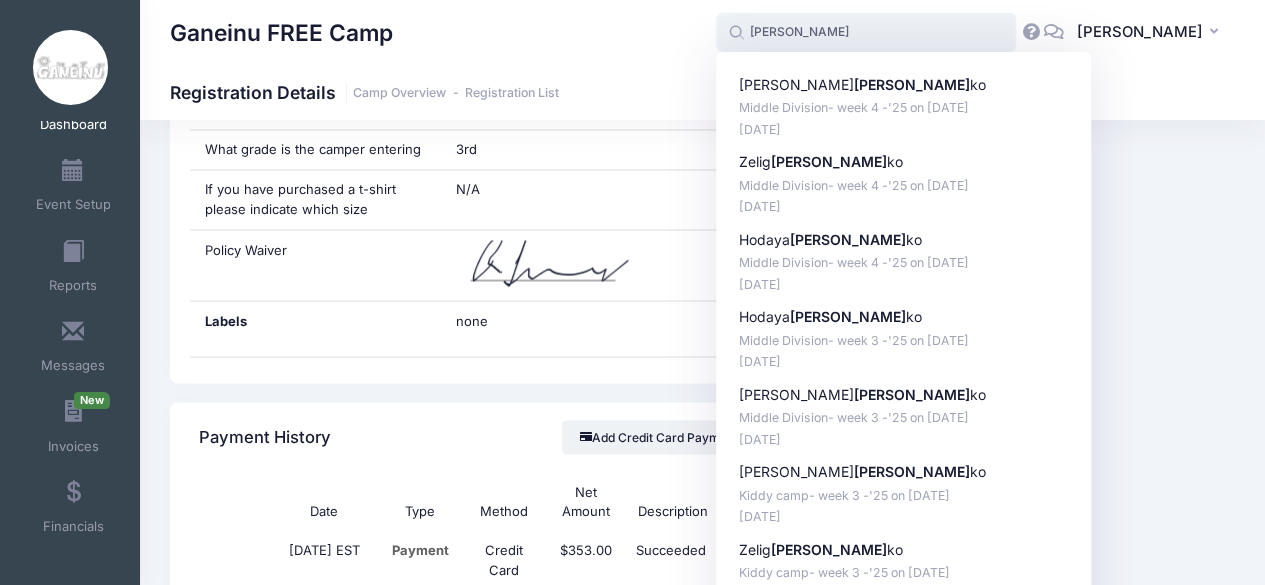 type on "[PERSON_NAME]" 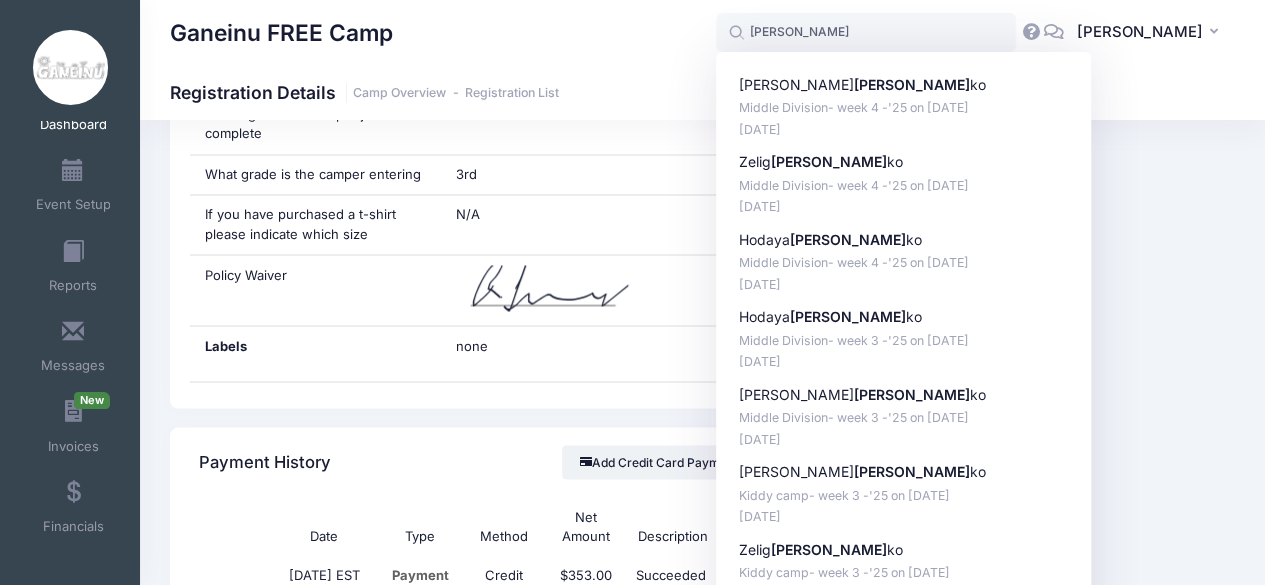 click on "Event Information
Event
[GEOGRAPHIC_DATA]
Session
Trip Week -'25
From
[DATE]
To
[DATE]" at bounding box center [1109, 231] 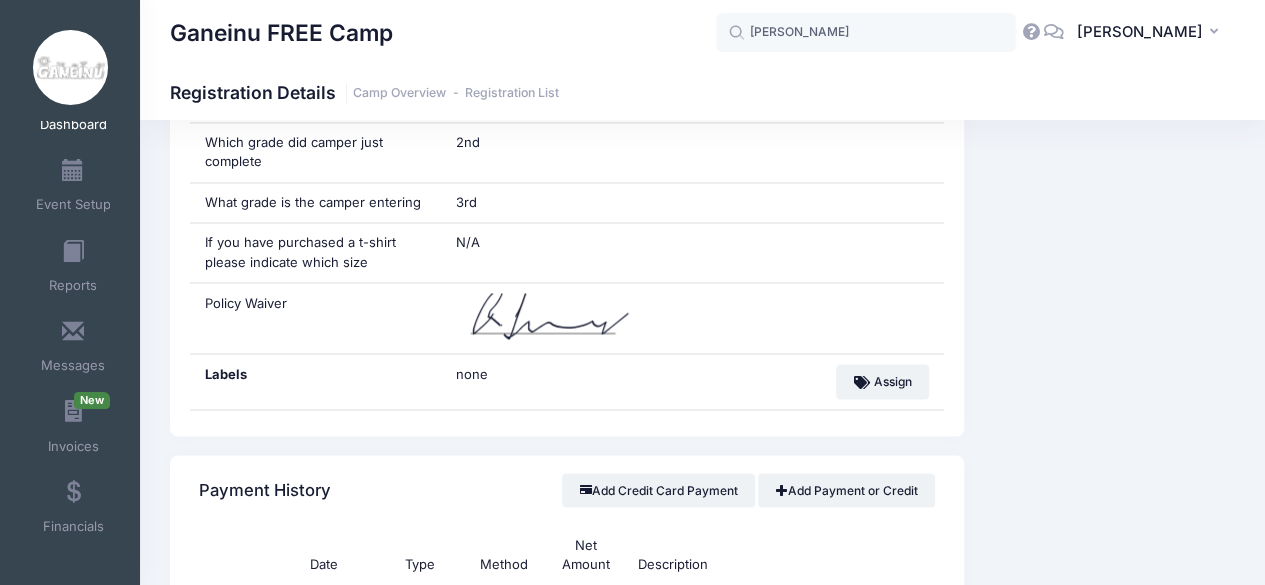 scroll, scrollTop: 1606, scrollLeft: 0, axis: vertical 